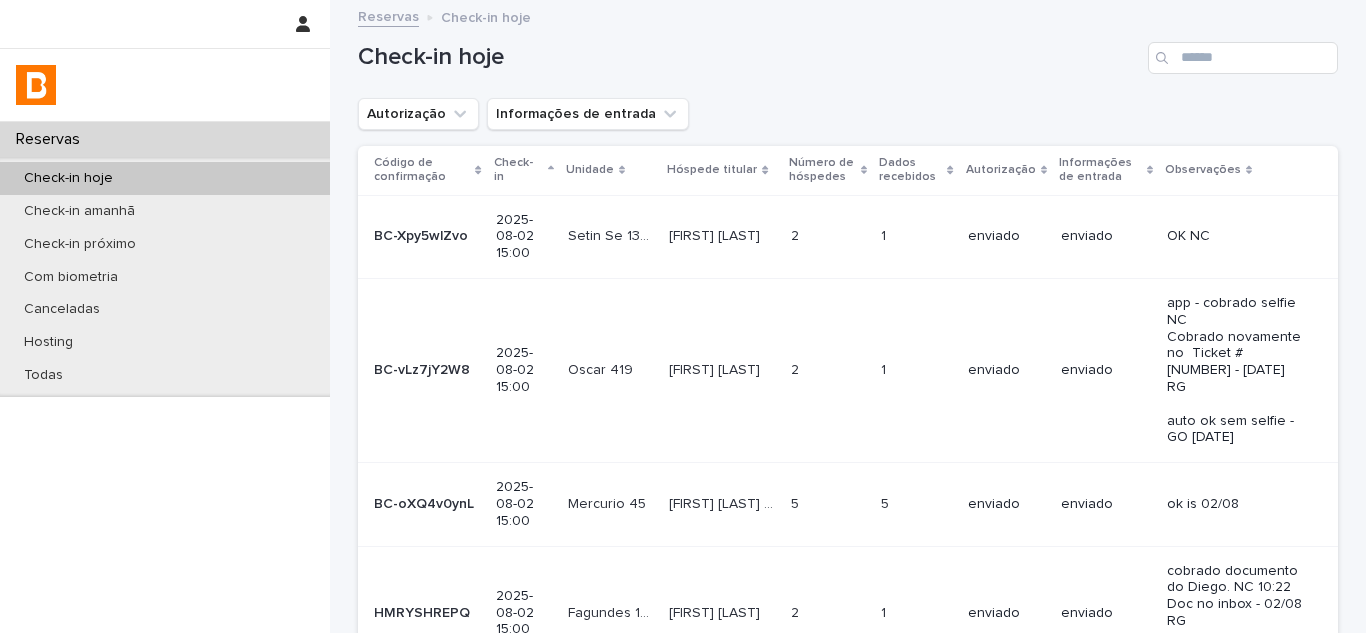scroll, scrollTop: 0, scrollLeft: 0, axis: both 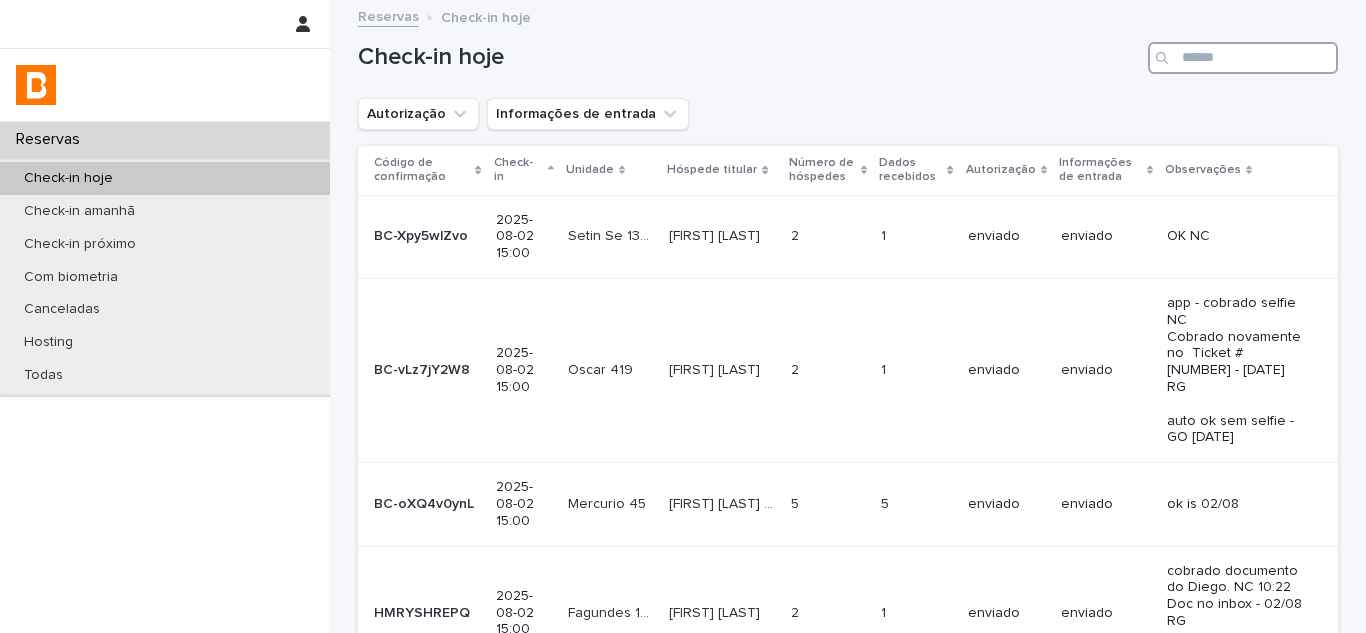 click at bounding box center [1243, 58] 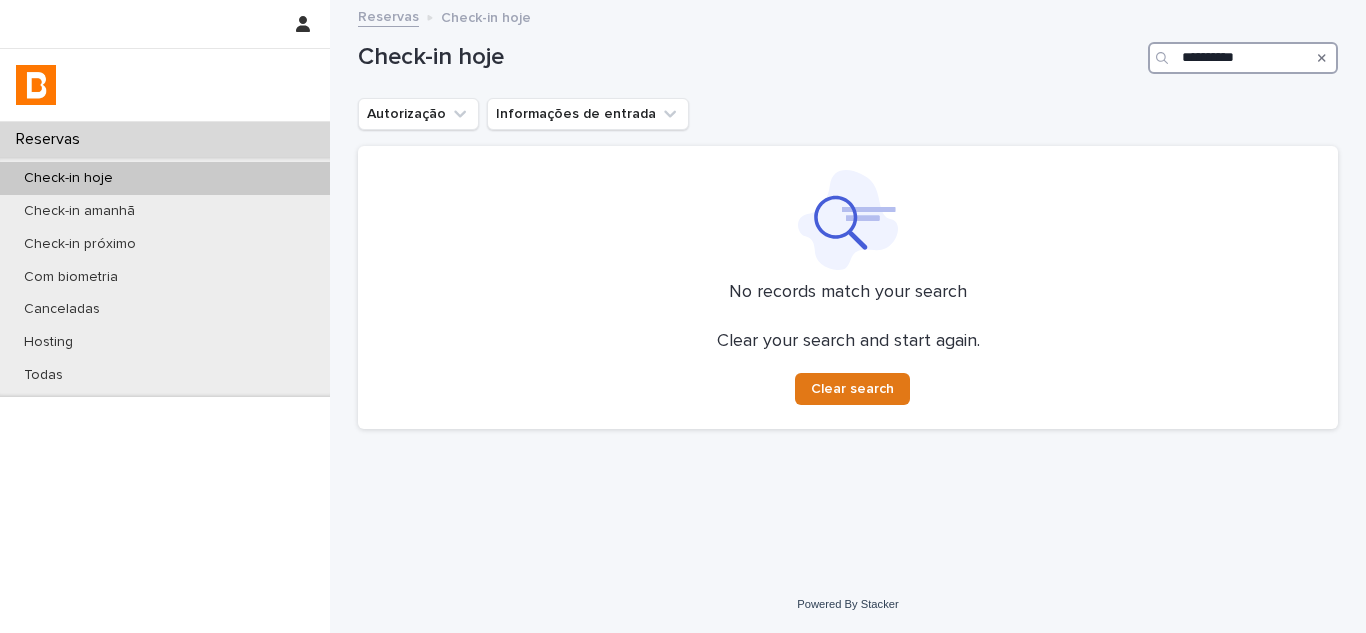 type on "**********" 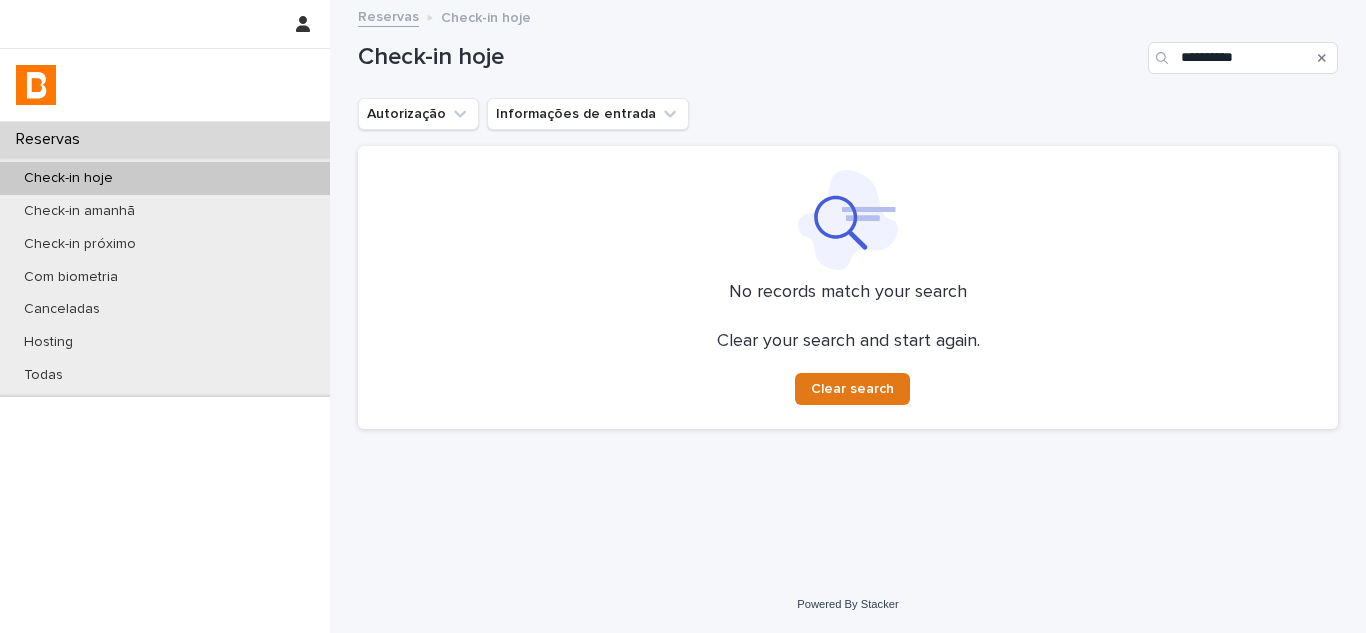 click 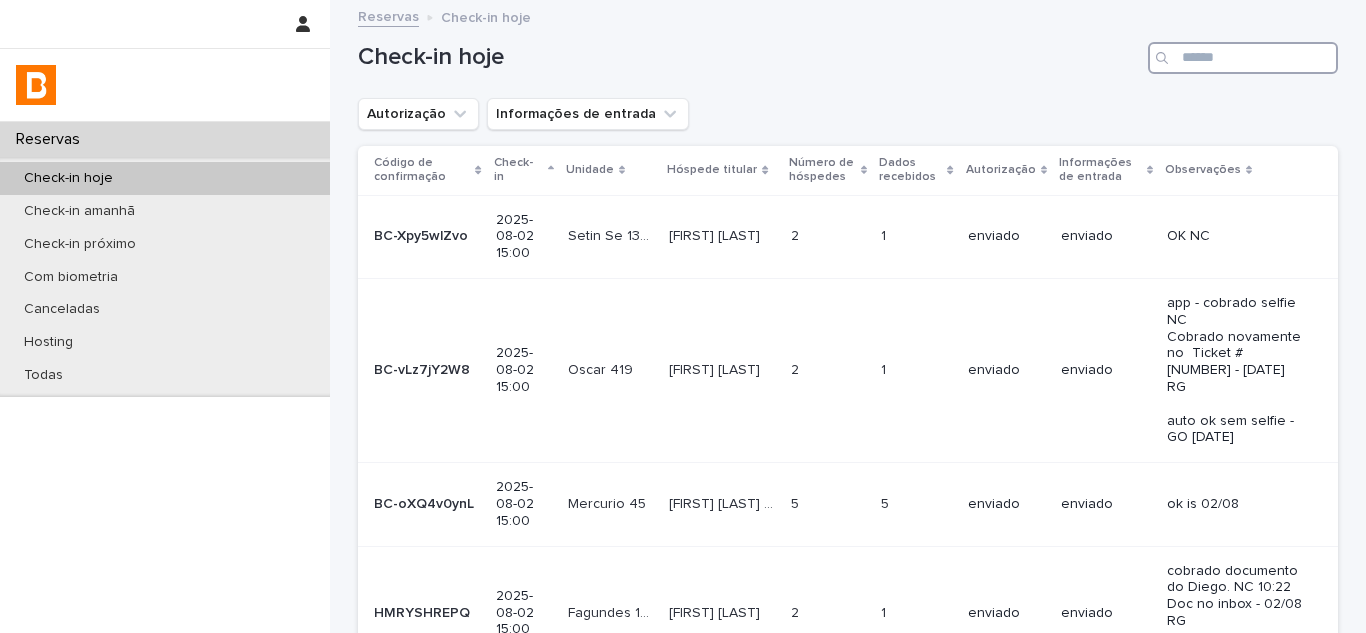 click at bounding box center (1243, 58) 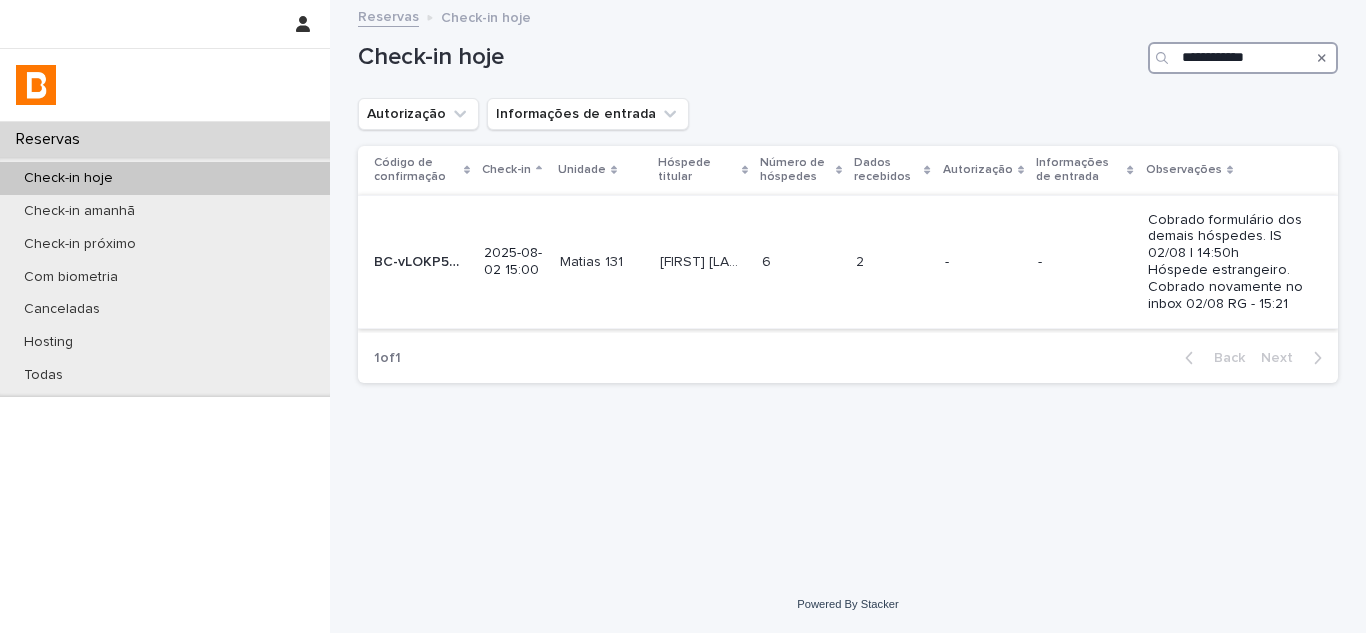 type on "**********" 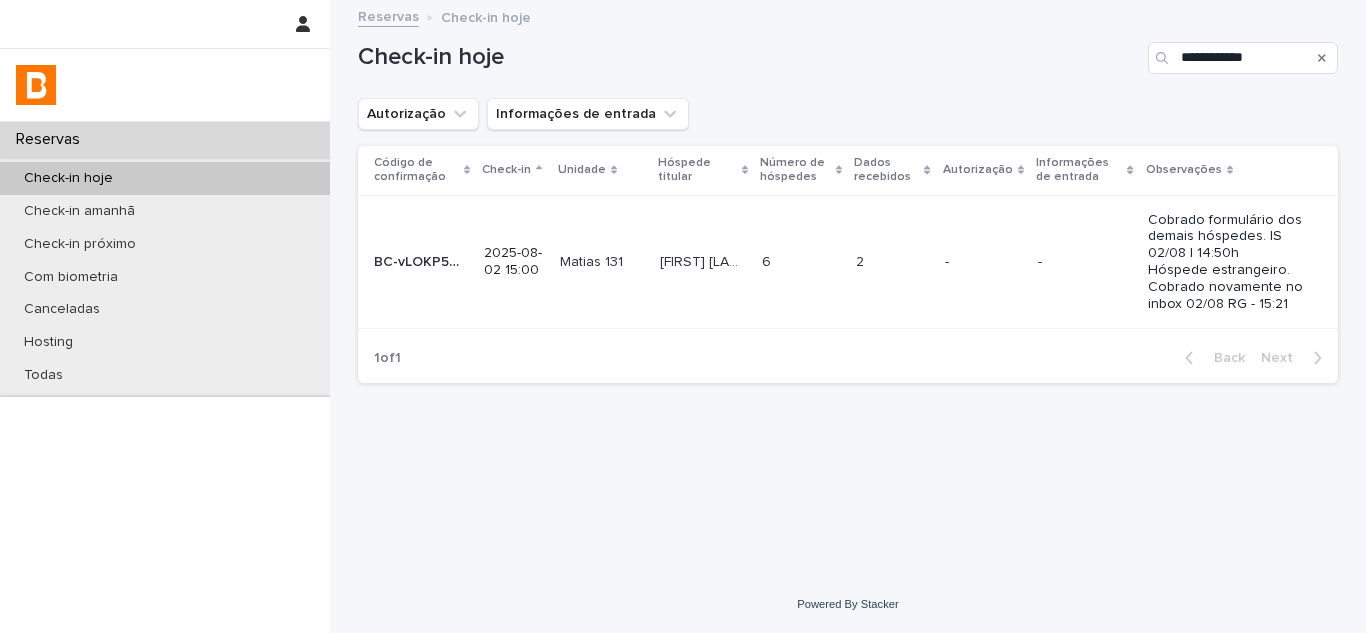 click on "-" at bounding box center [1085, 262] 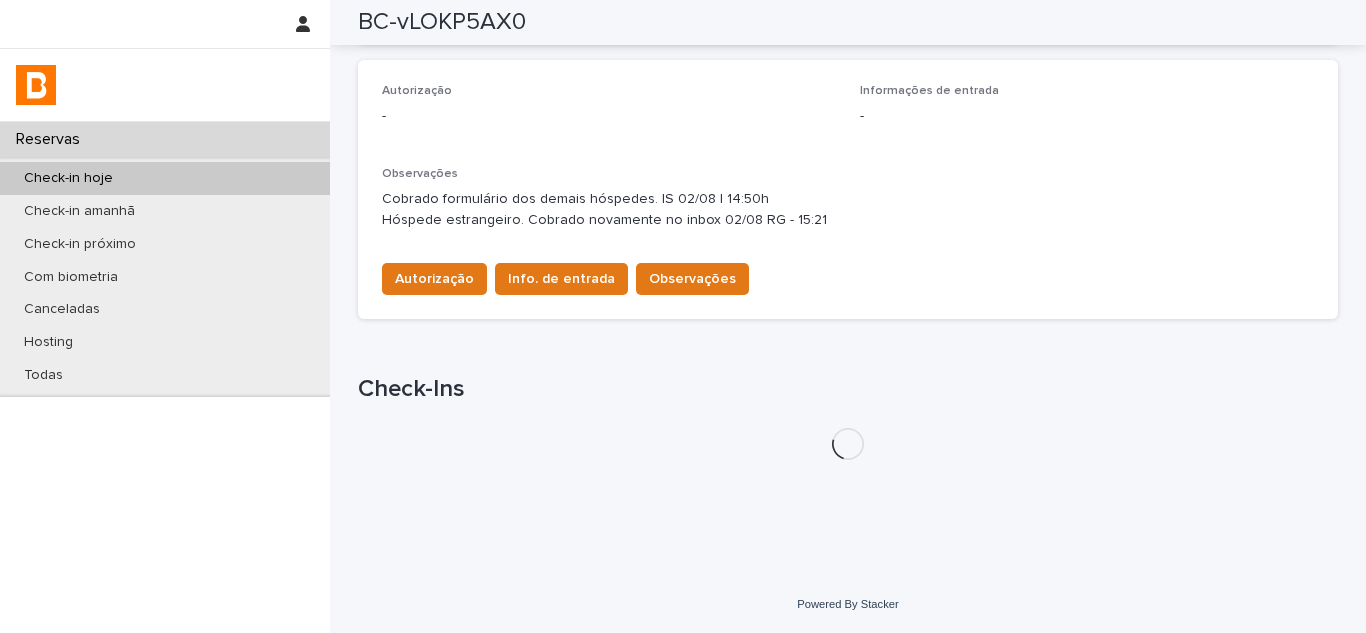 scroll, scrollTop: 622, scrollLeft: 0, axis: vertical 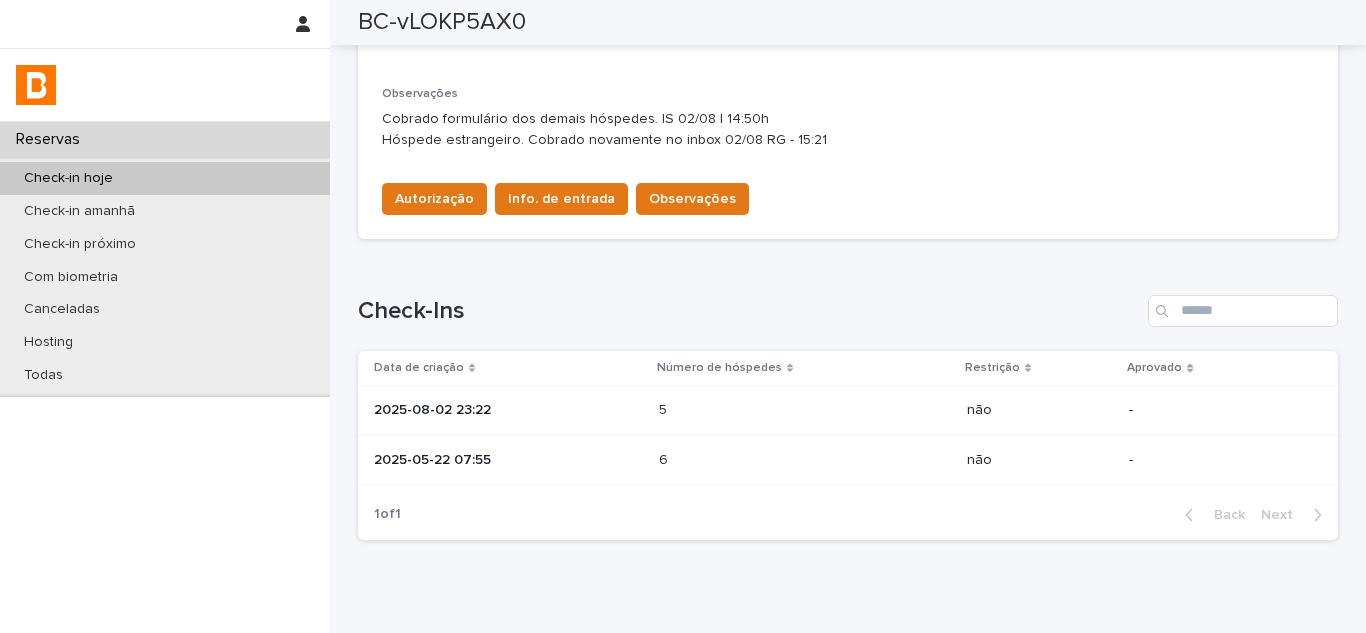 click on "2025-08-02 23:22" at bounding box center (508, 410) 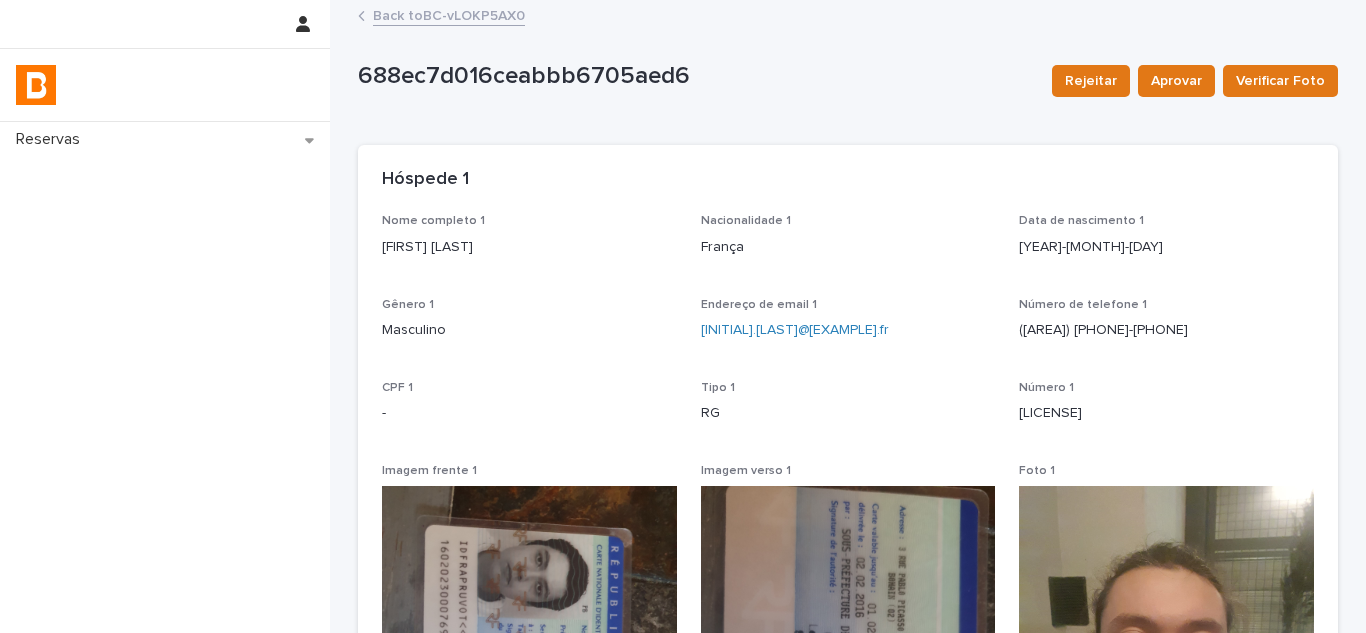 scroll, scrollTop: 0, scrollLeft: 0, axis: both 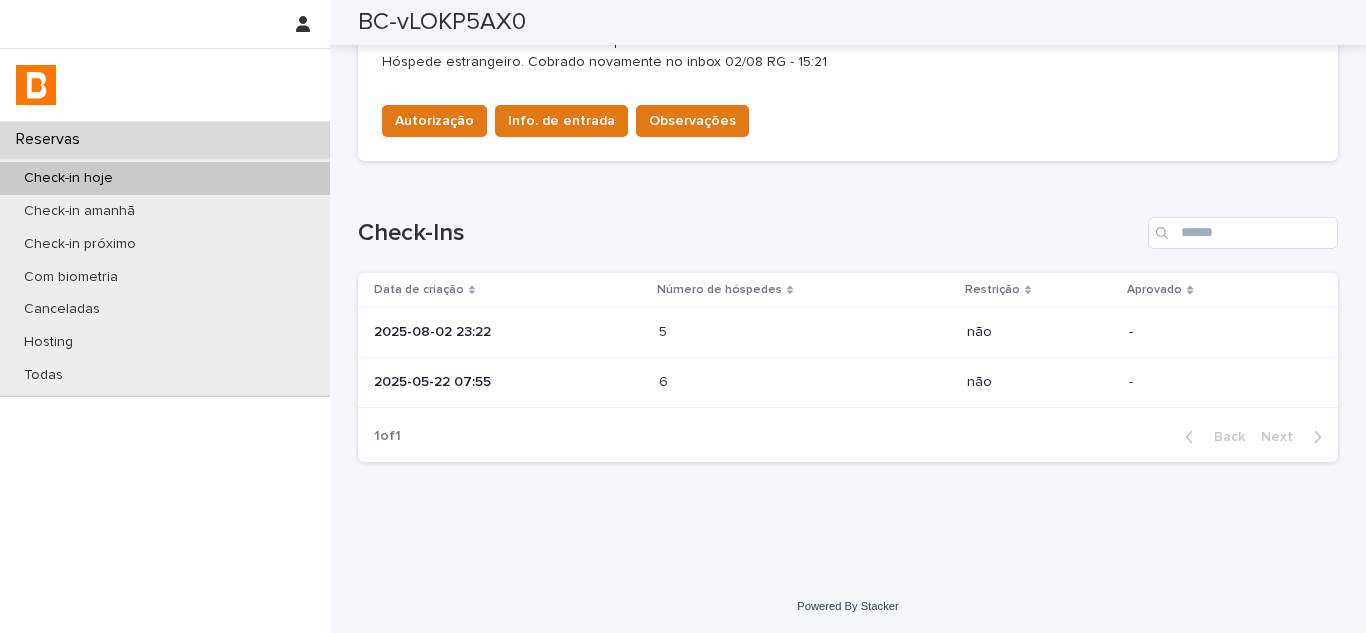 click on "2025-05-22 07:55" at bounding box center (508, 382) 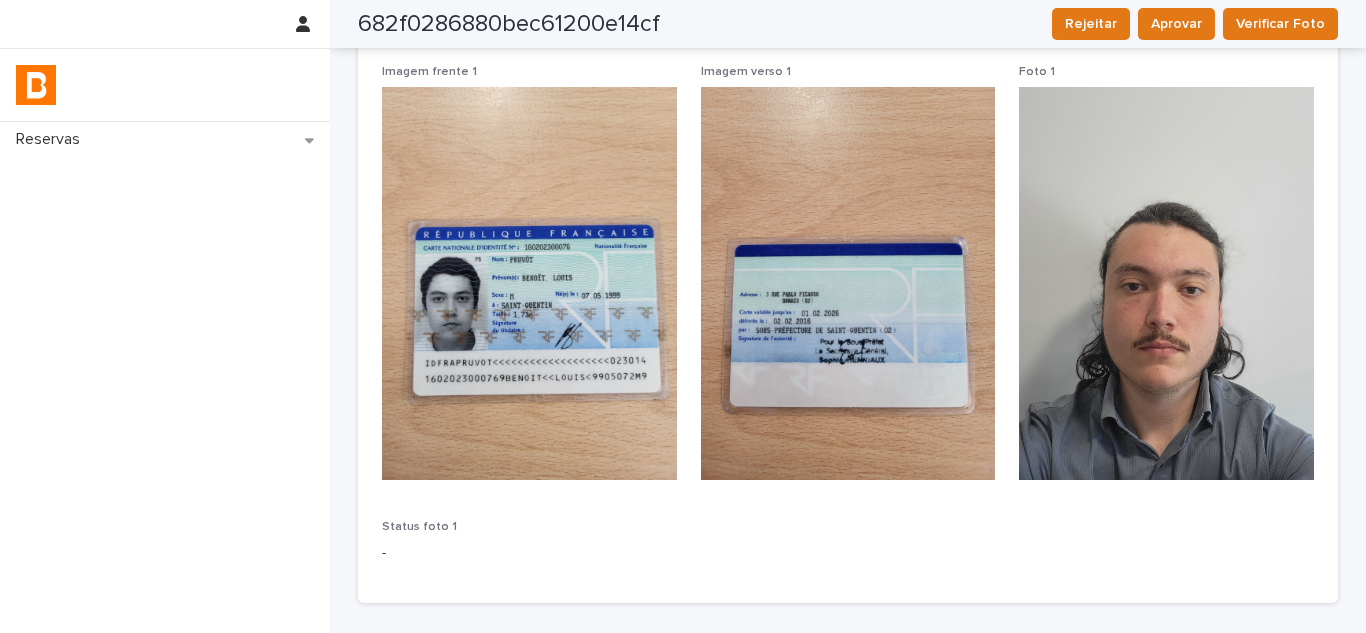 scroll, scrollTop: 0, scrollLeft: 0, axis: both 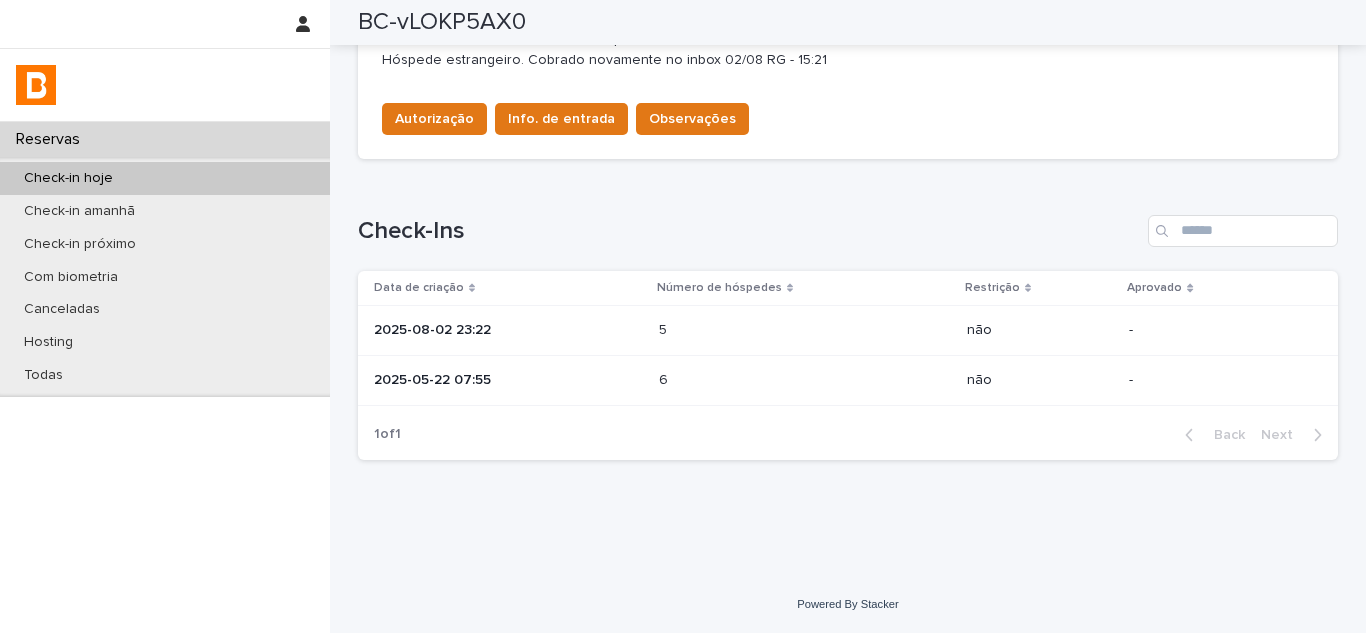 click on "2025-08-02 23:22" at bounding box center (508, 328) 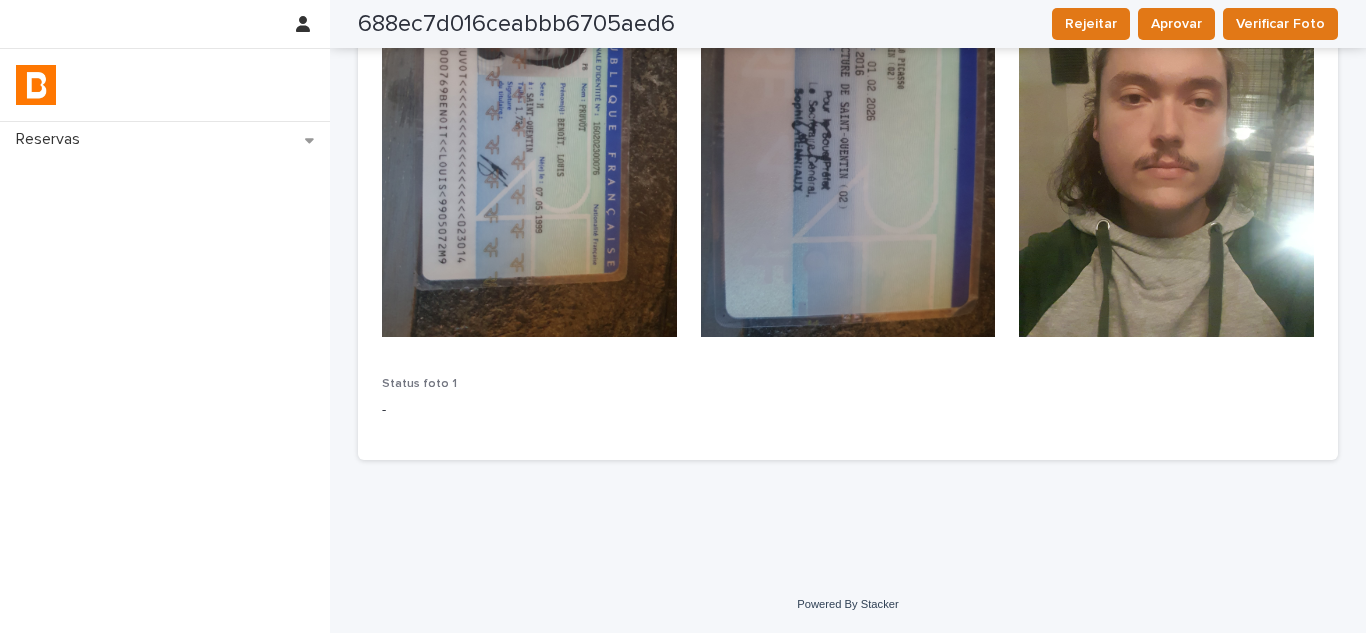 scroll, scrollTop: 343, scrollLeft: 0, axis: vertical 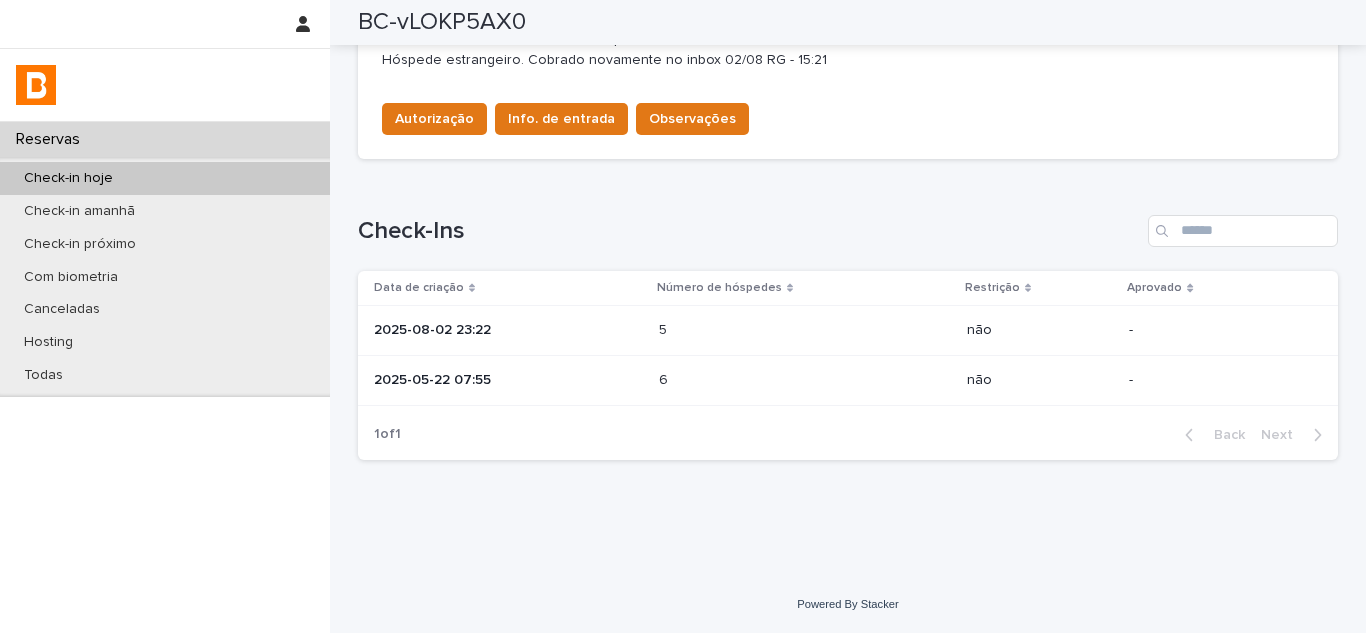 click on "2025-05-22 07:55" at bounding box center (508, 380) 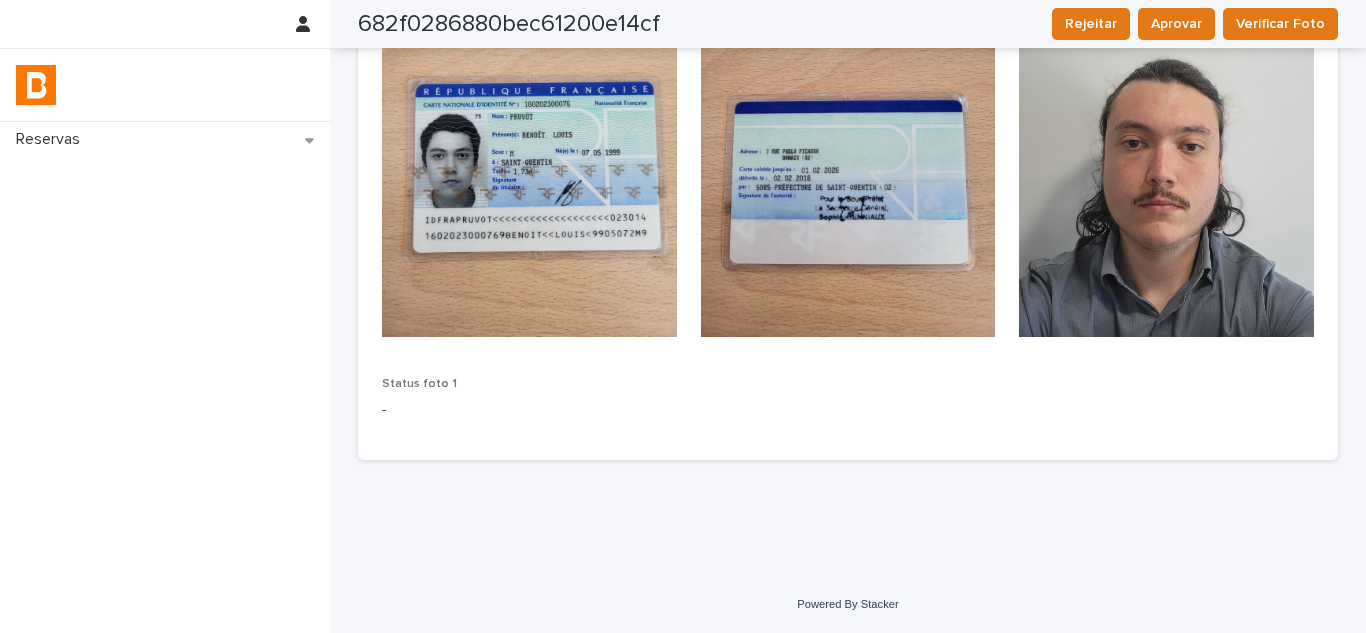 scroll, scrollTop: 543, scrollLeft: 0, axis: vertical 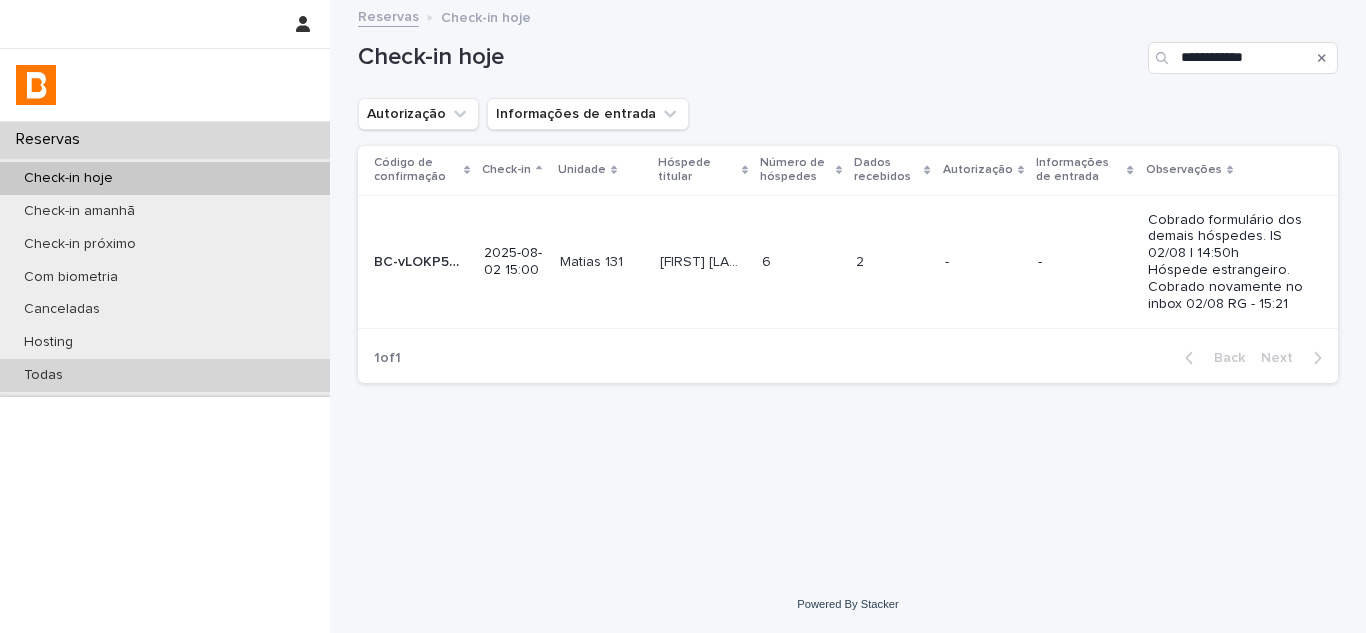 click on "Todas" at bounding box center [165, 375] 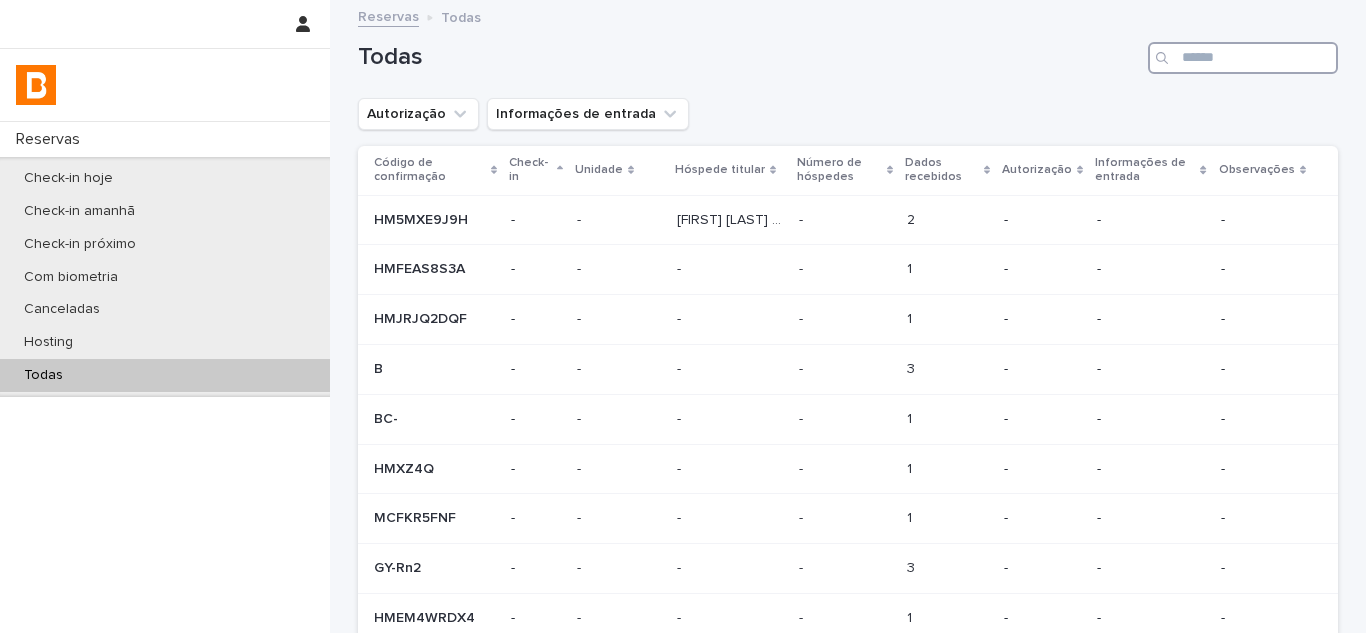 click at bounding box center (1243, 58) 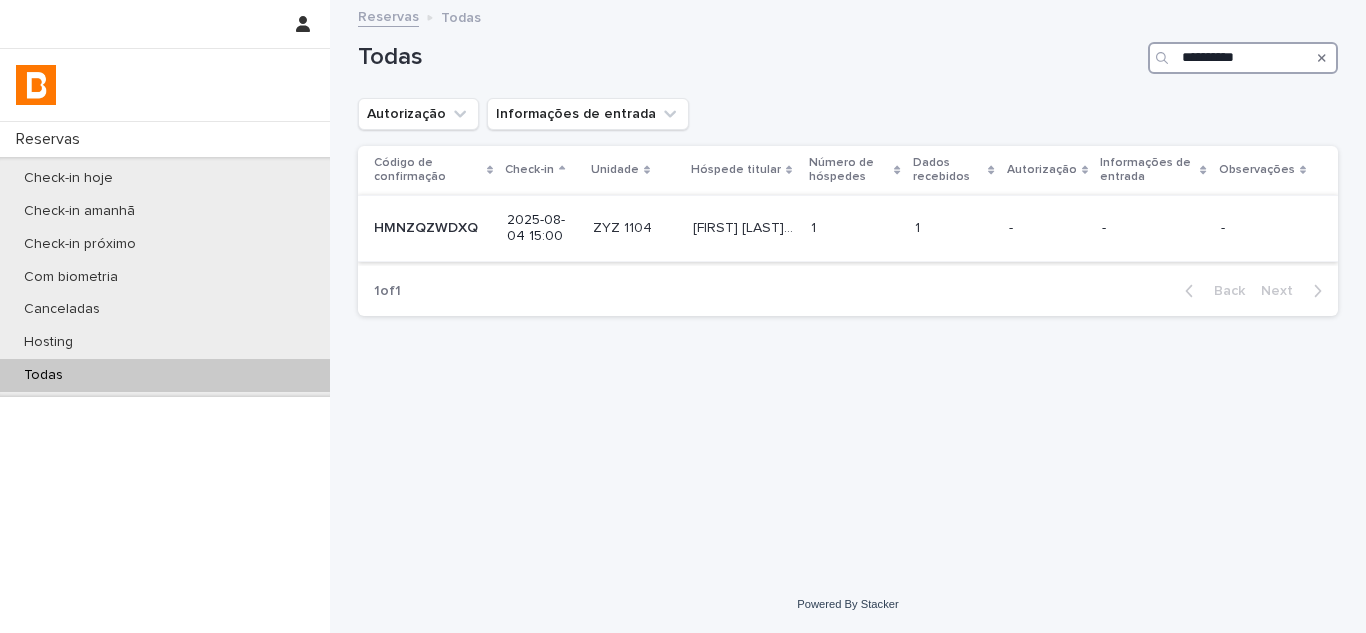 type on "**********" 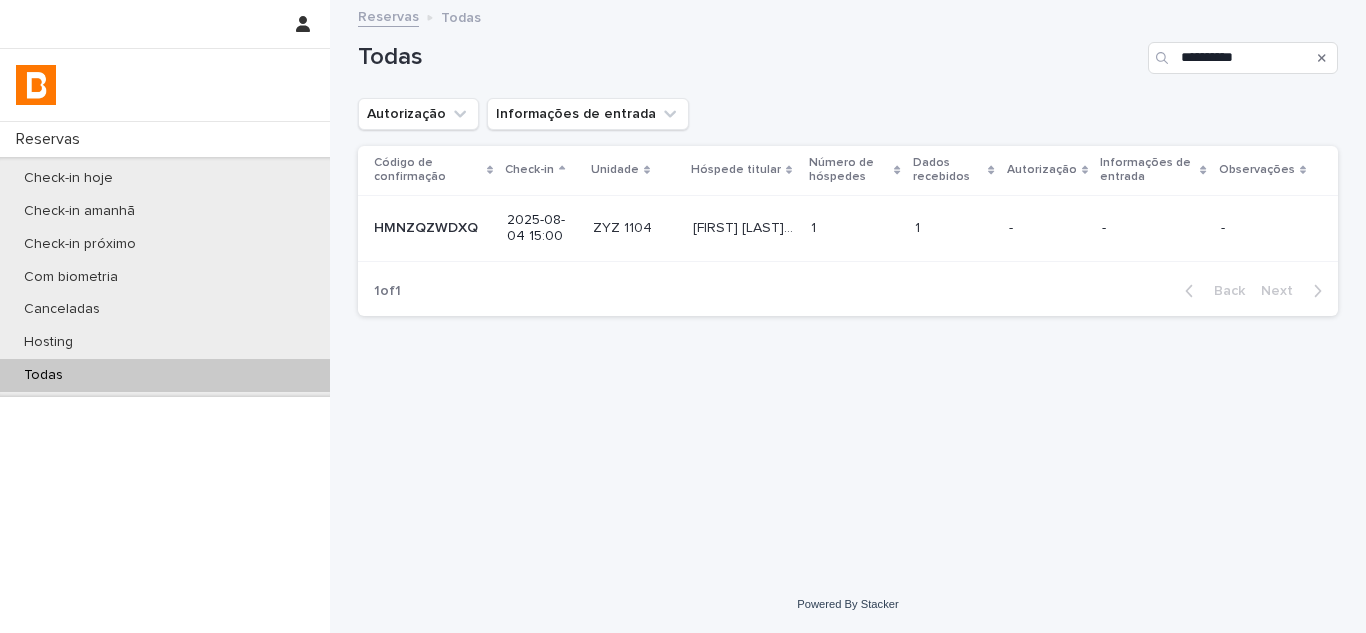 click at bounding box center (855, 228) 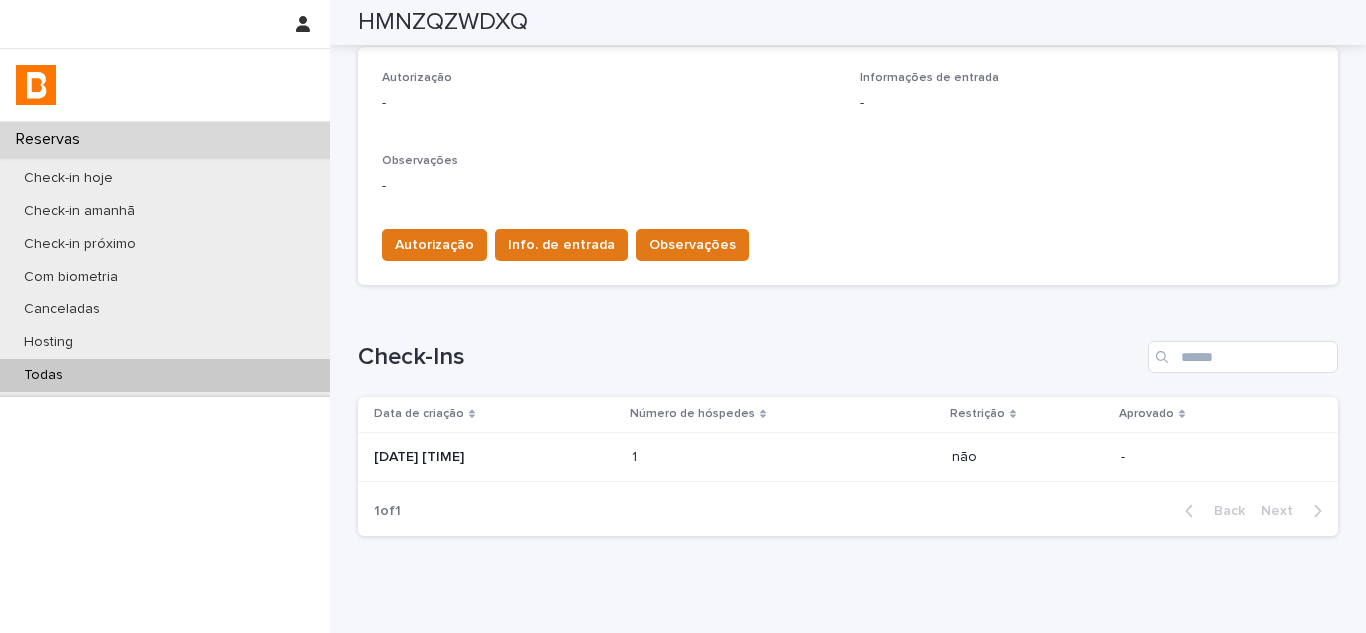 scroll, scrollTop: 631, scrollLeft: 0, axis: vertical 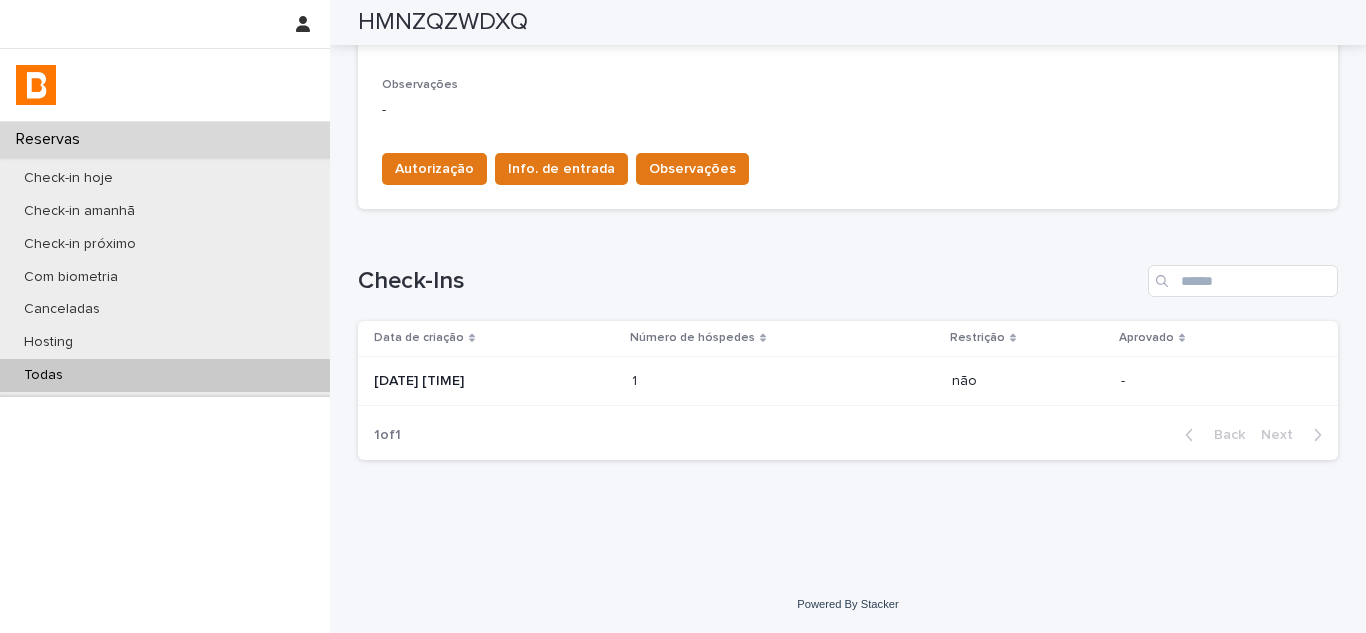 click on "1 1" at bounding box center (784, 381) 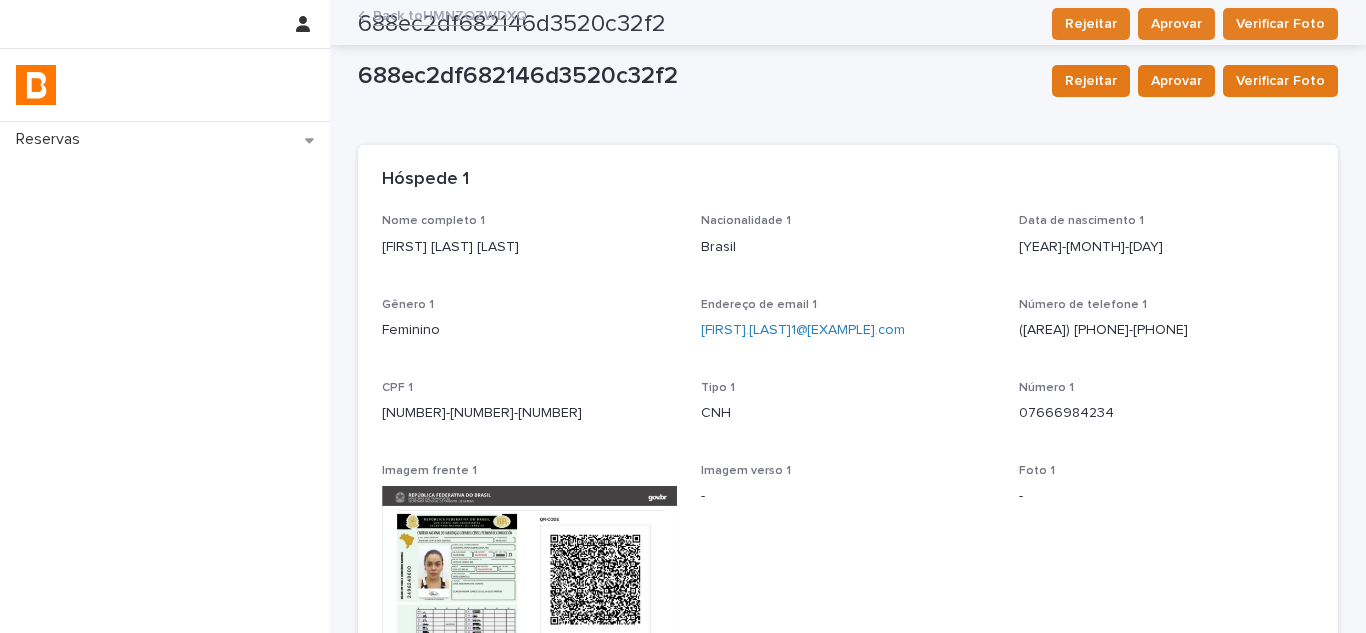 scroll, scrollTop: 0, scrollLeft: 0, axis: both 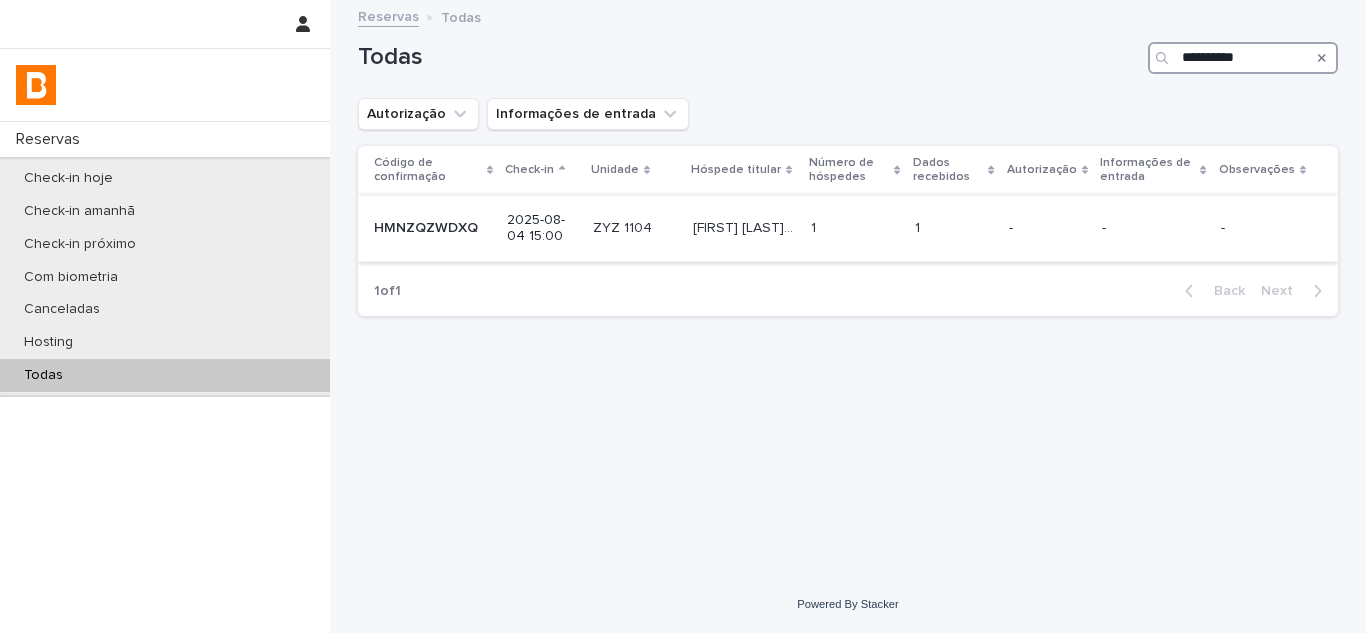 drag, startPoint x: 1292, startPoint y: 56, endPoint x: 1024, endPoint y: 61, distance: 268.04663 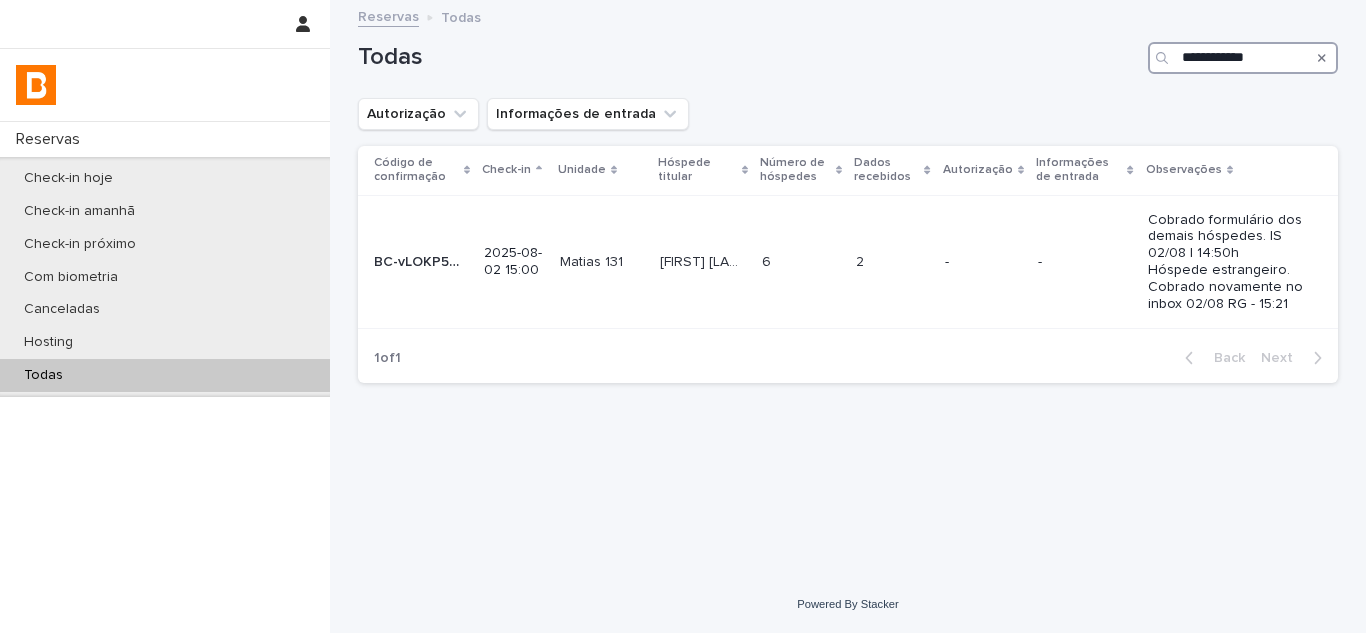 type on "**********" 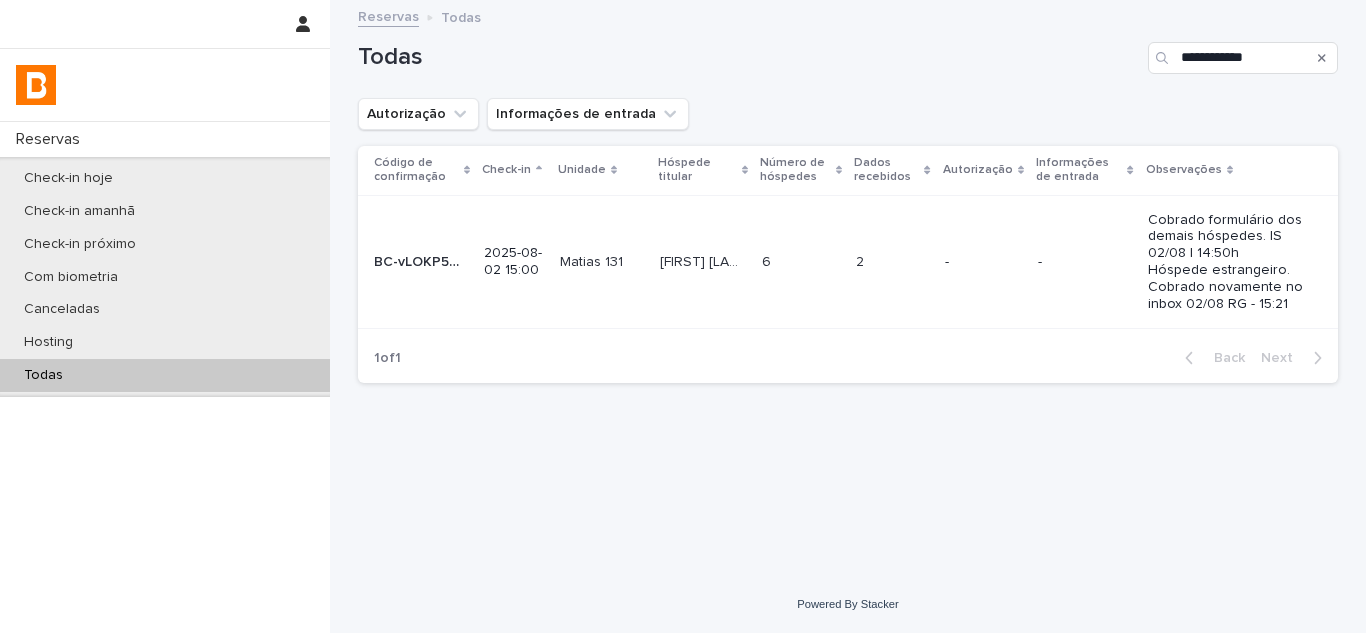 click on "**********" at bounding box center [848, 264] 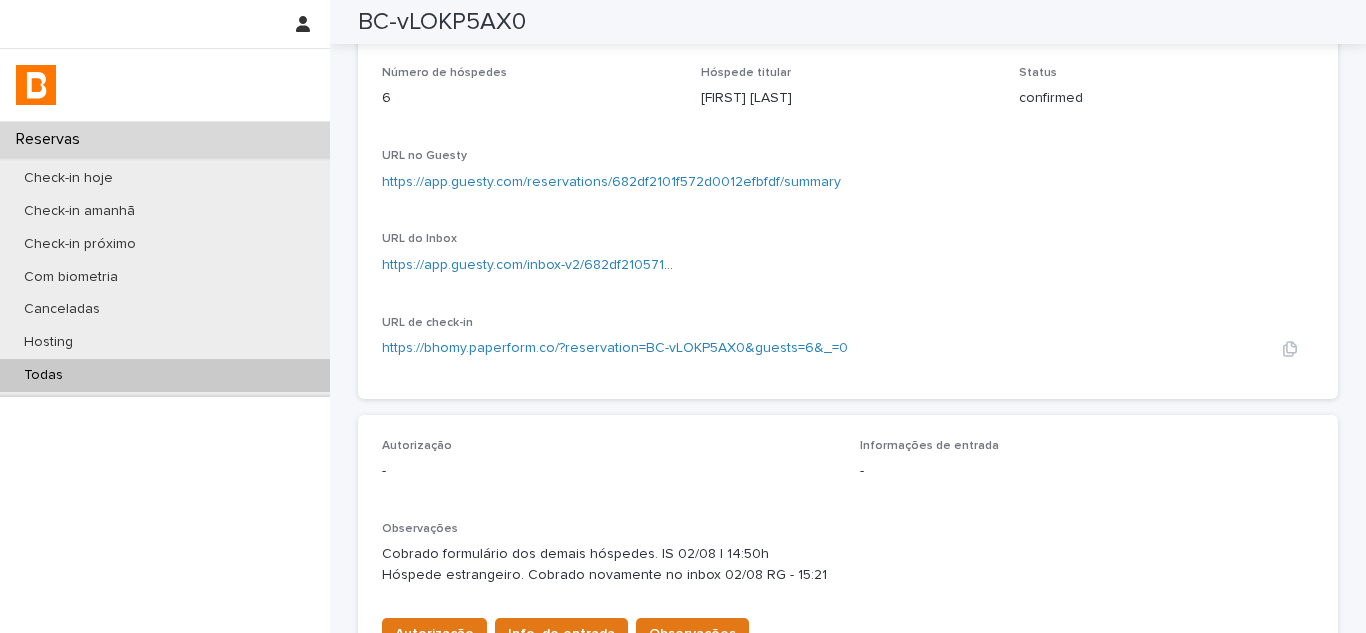 scroll, scrollTop: 0, scrollLeft: 0, axis: both 